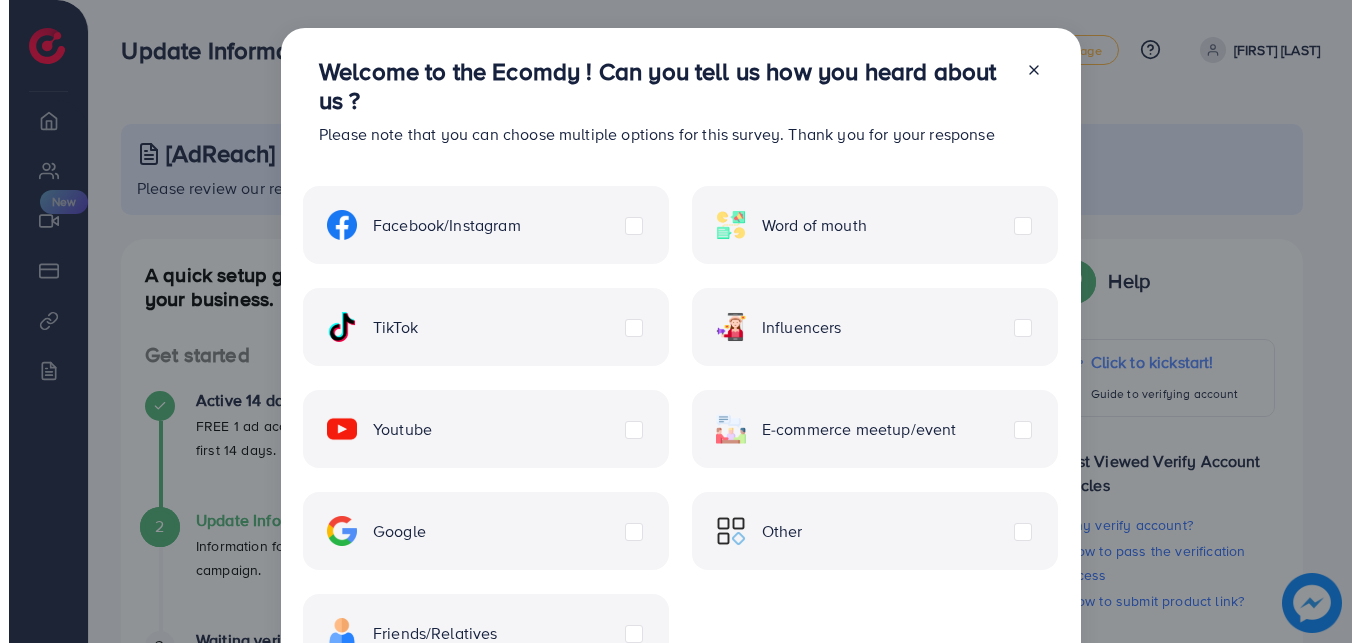 scroll, scrollTop: 0, scrollLeft: 0, axis: both 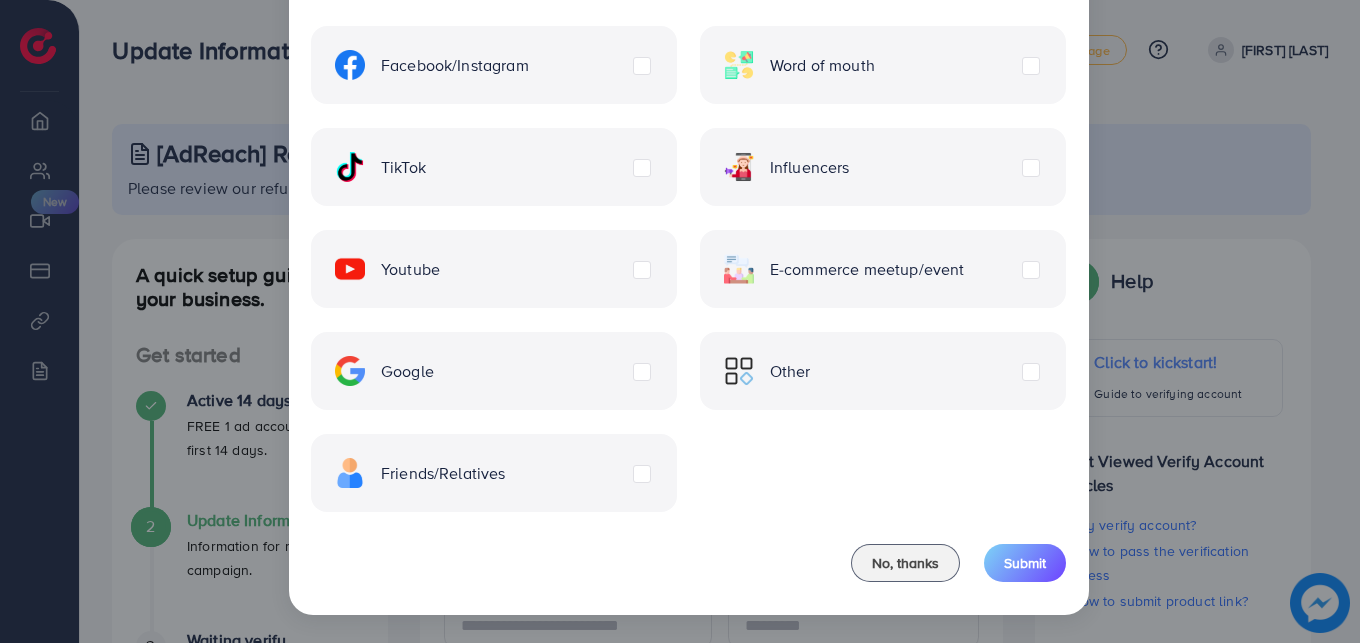 click on "Friends/Relatives" at bounding box center (494, 473) 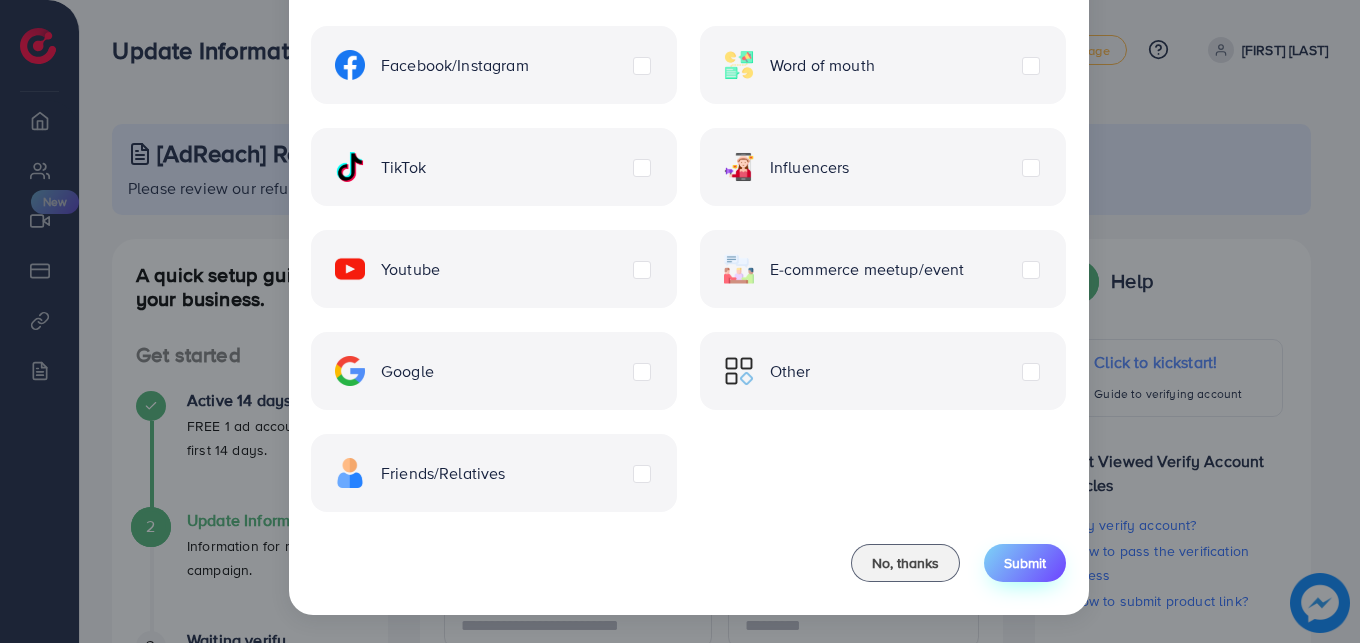 click on "Submit" at bounding box center (1025, 563) 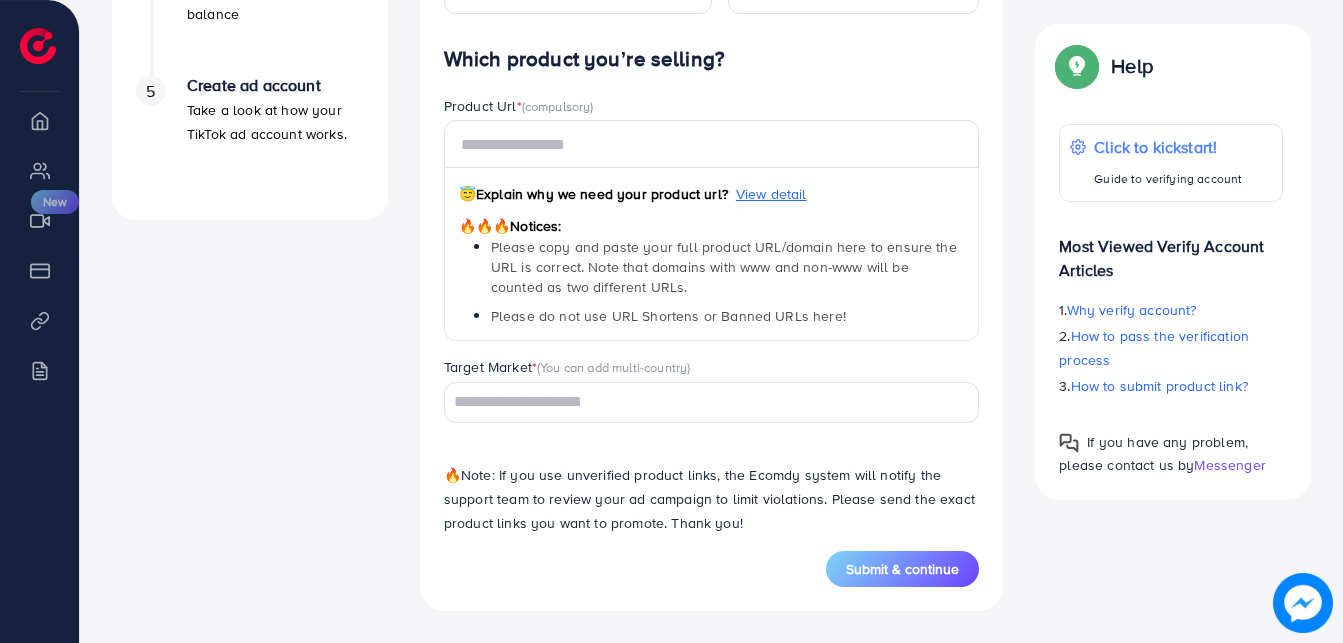 scroll, scrollTop: 873, scrollLeft: 0, axis: vertical 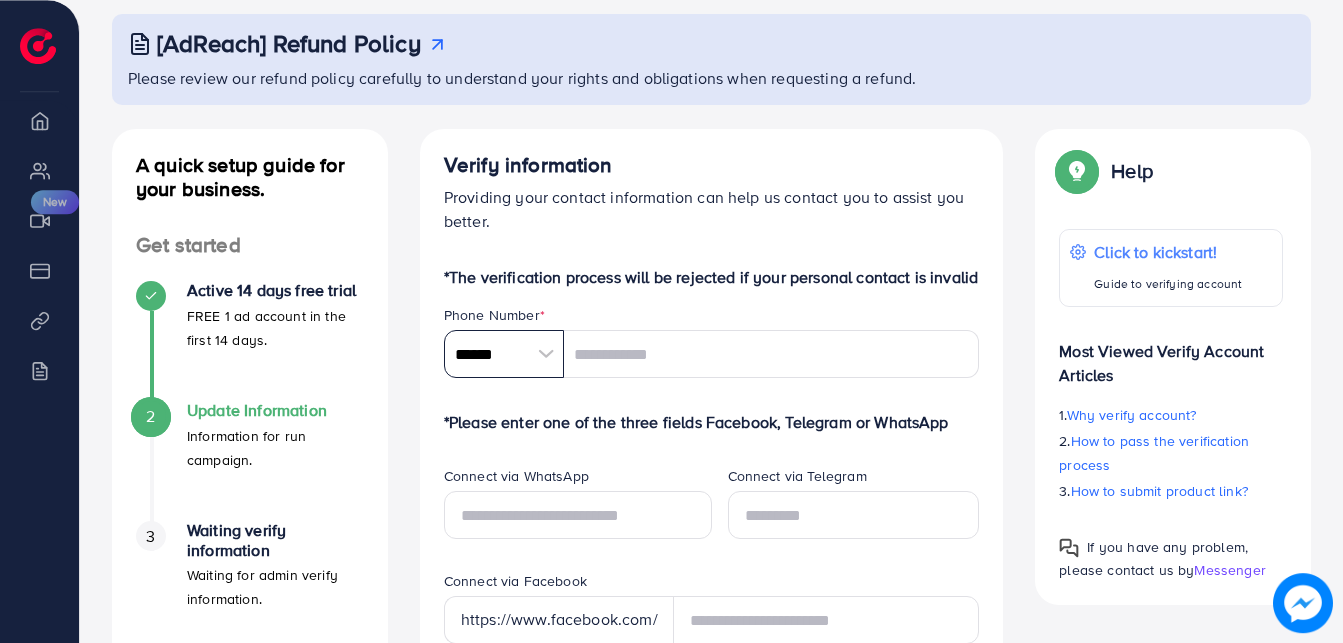 click on "******" at bounding box center (504, 354) 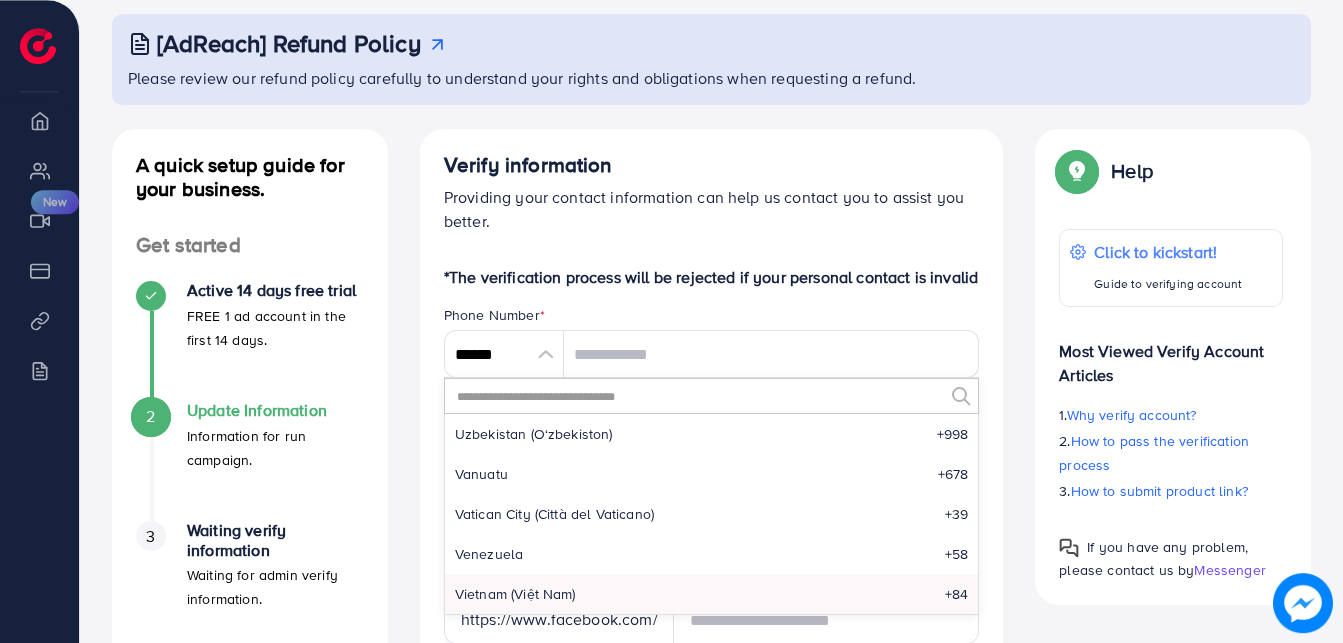 click at bounding box center (699, 396) 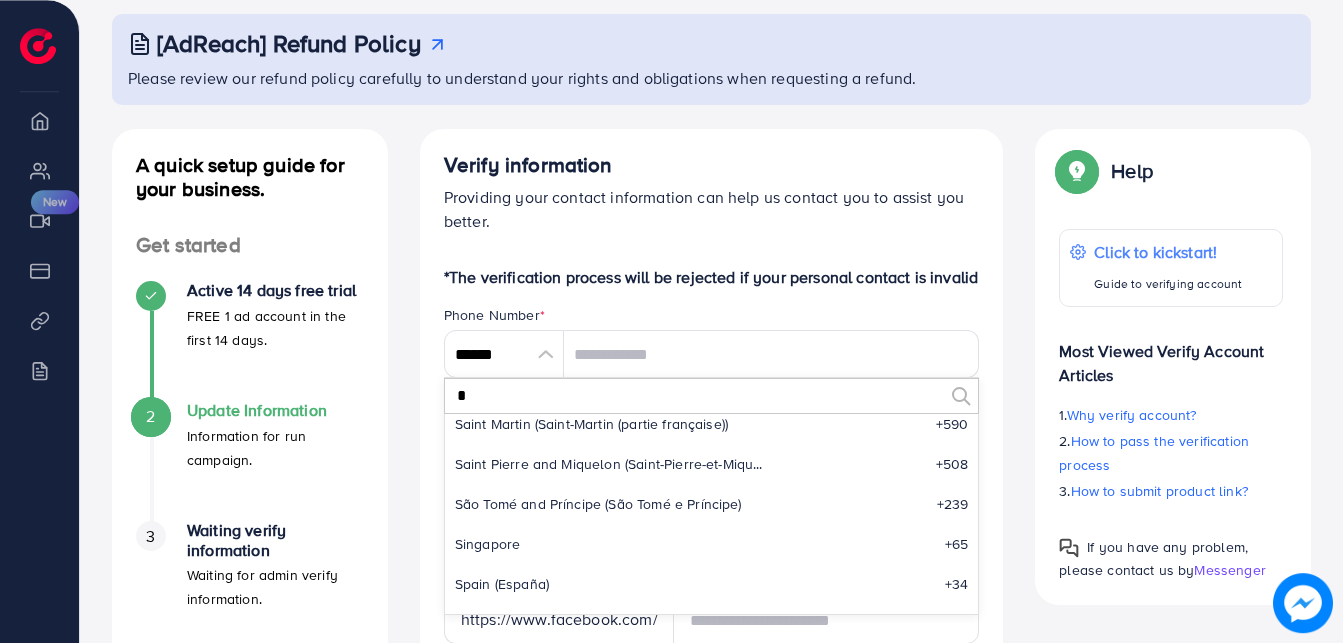 scroll, scrollTop: 0, scrollLeft: 0, axis: both 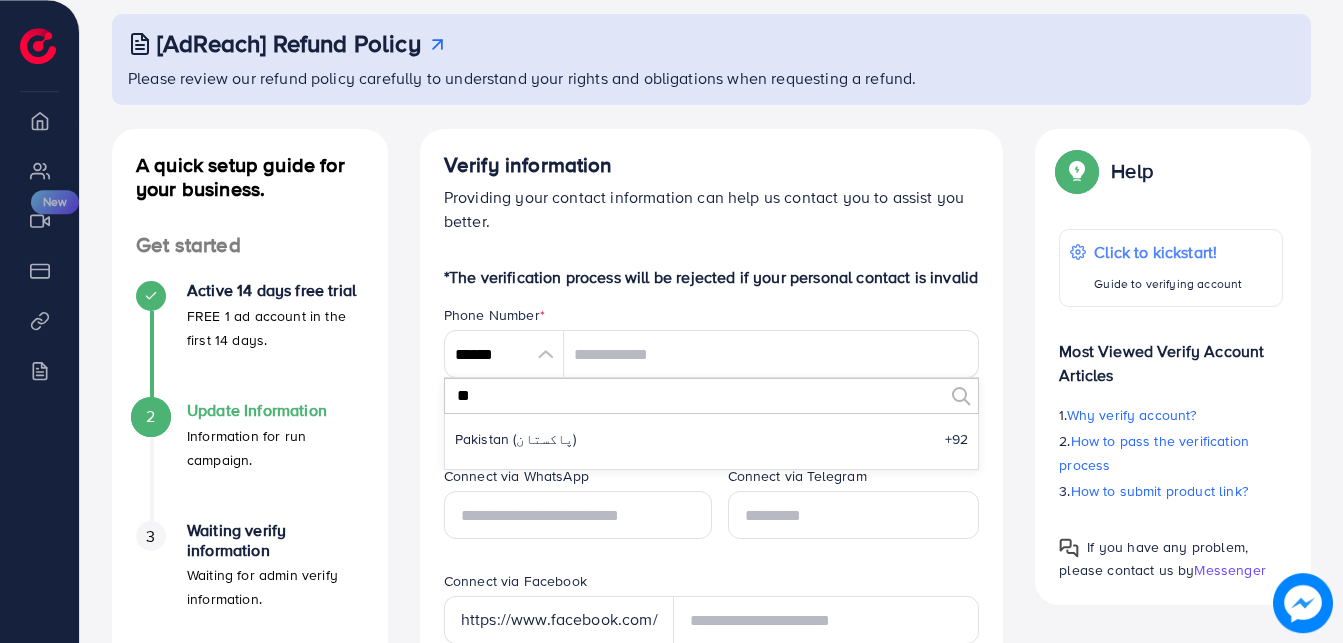 type on "**" 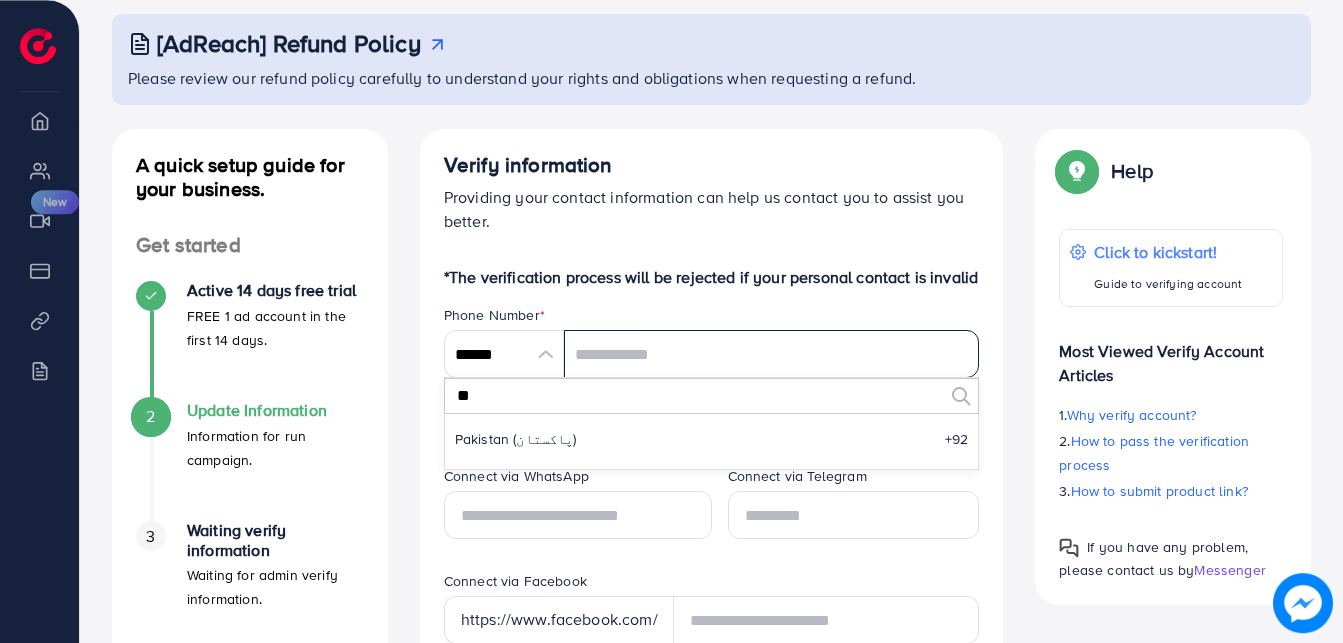 click at bounding box center [772, 354] 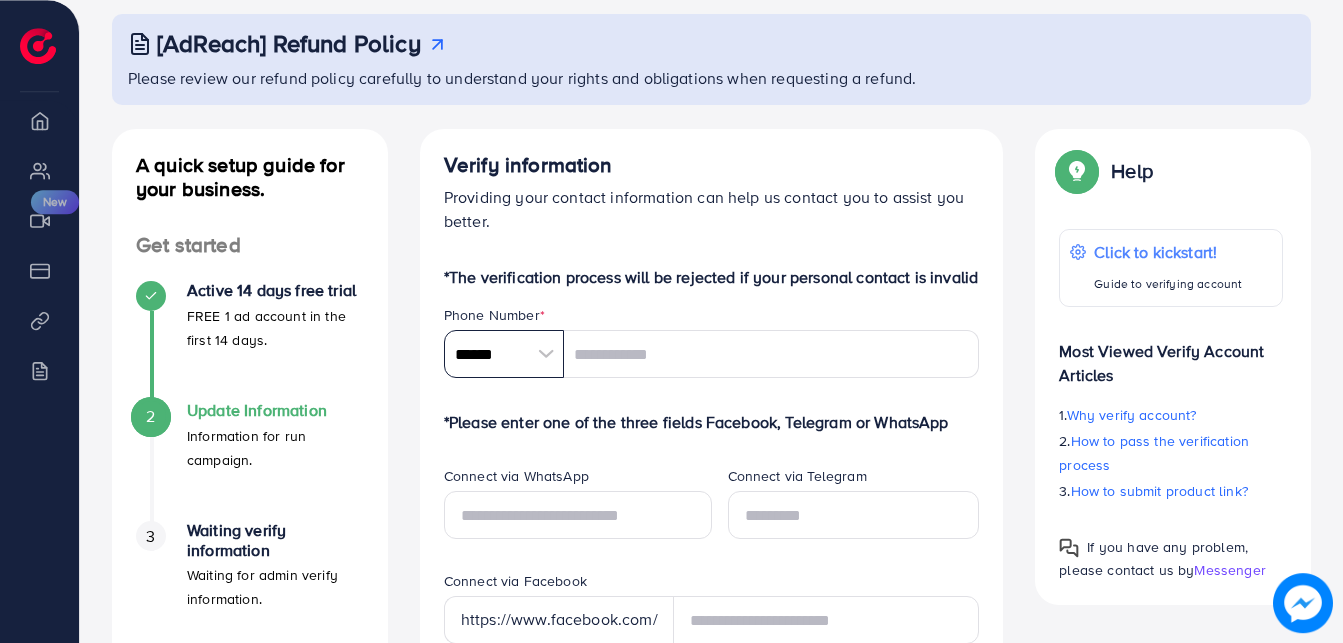 click on "******" at bounding box center [504, 354] 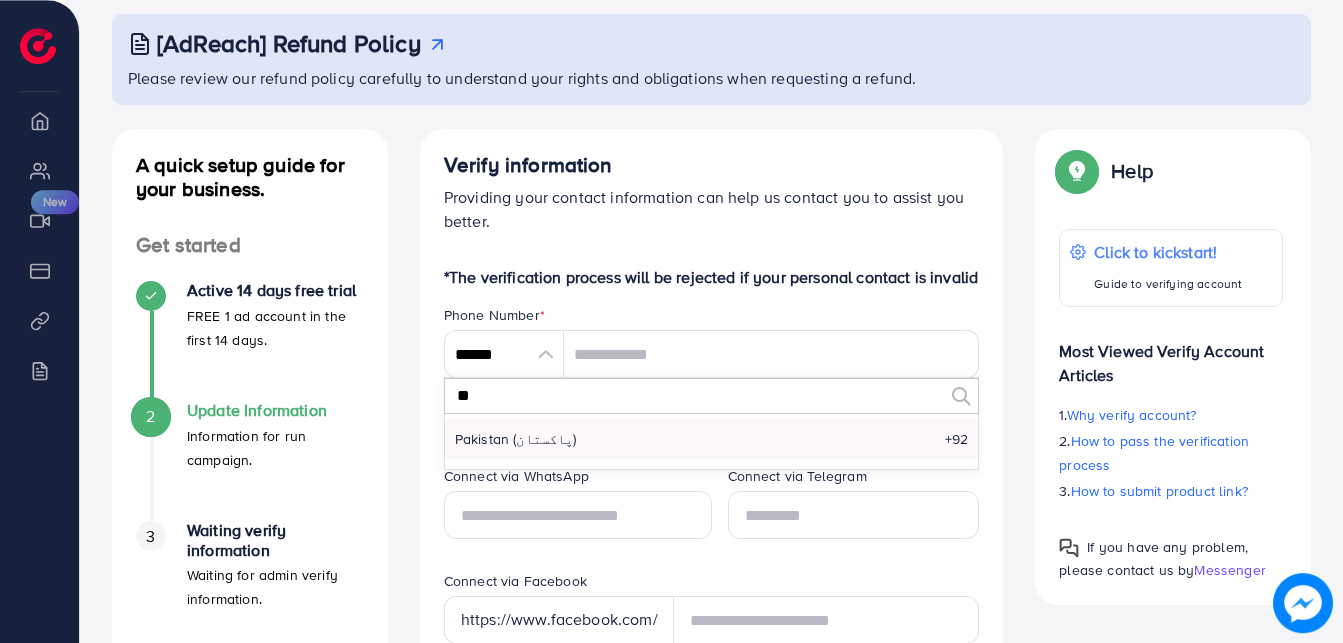 click on "Pakistan (‫پاکستان‬‎)" at bounding box center (516, 439) 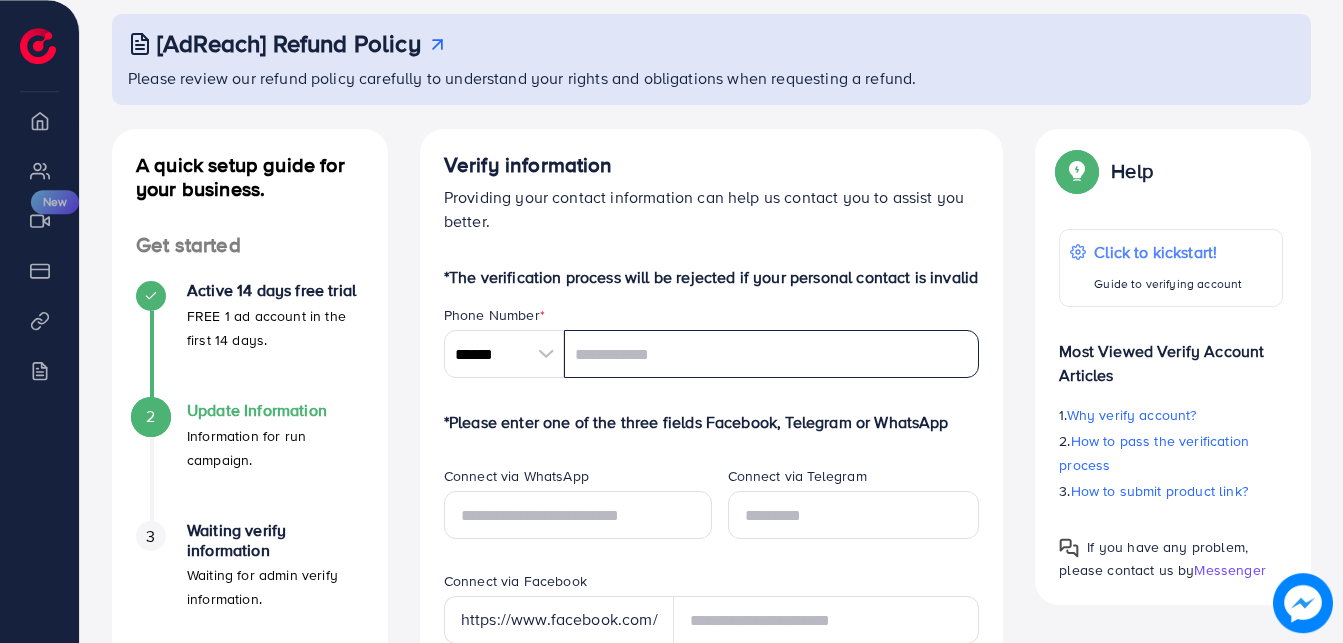 click at bounding box center (772, 354) 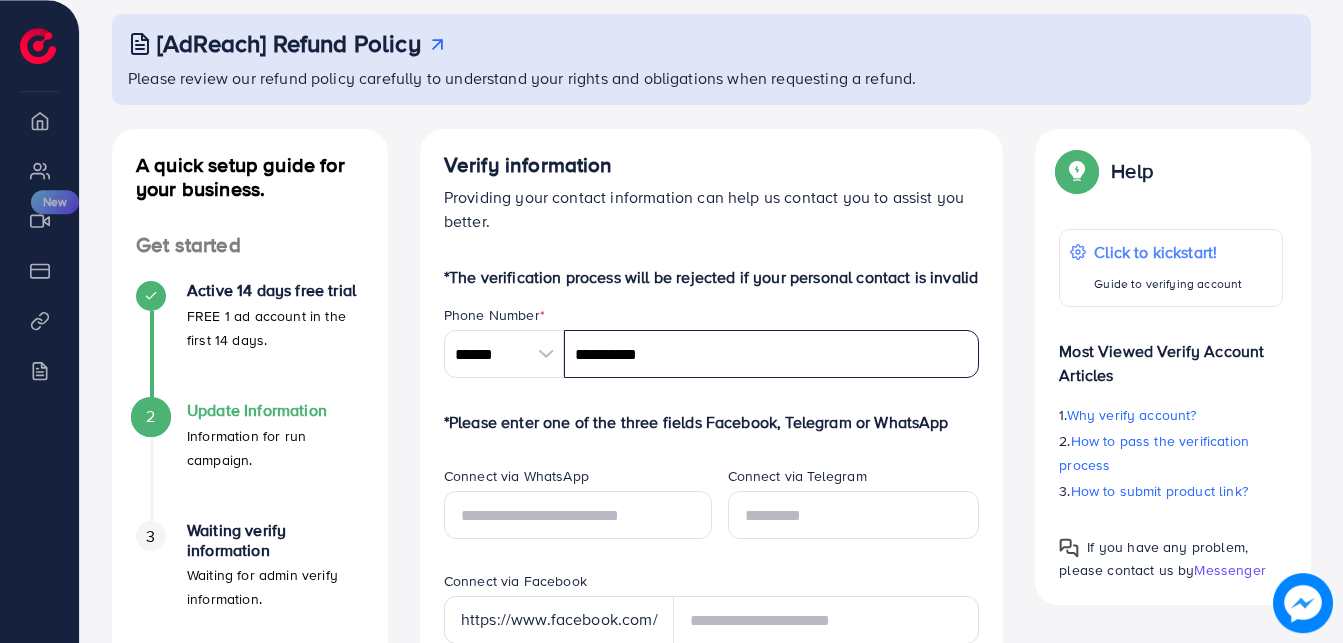 scroll, scrollTop: 416, scrollLeft: 0, axis: vertical 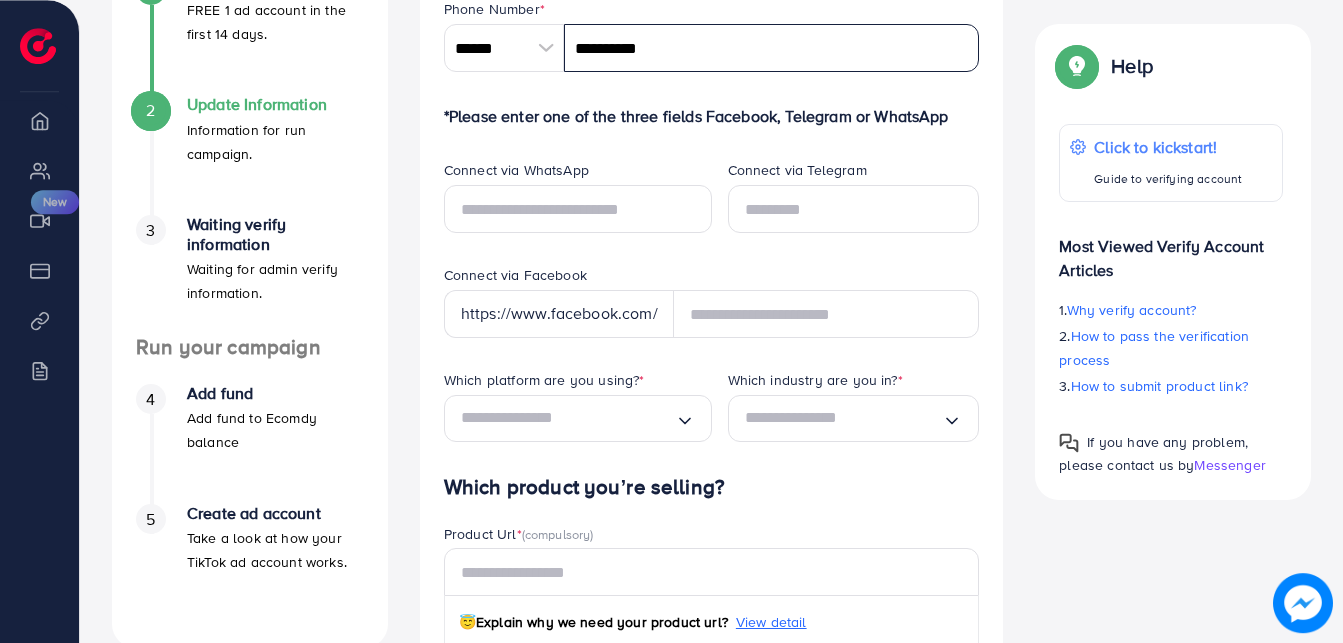 click on "**********" at bounding box center (772, 48) 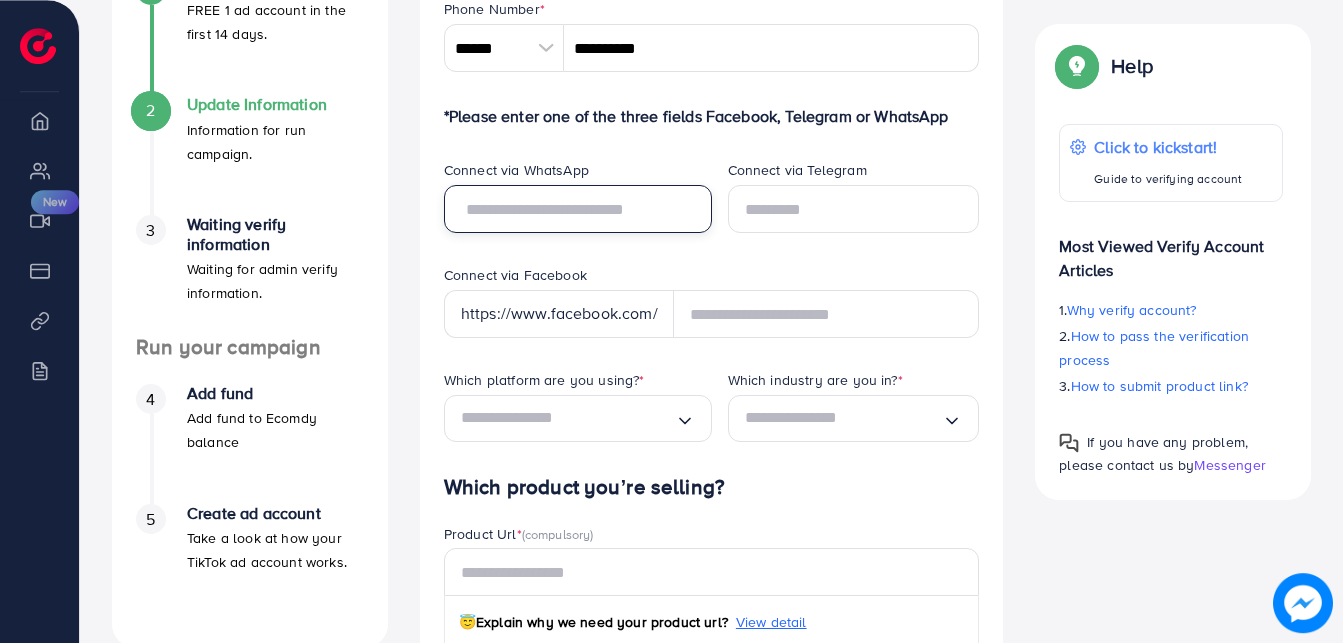 click at bounding box center [578, 209] 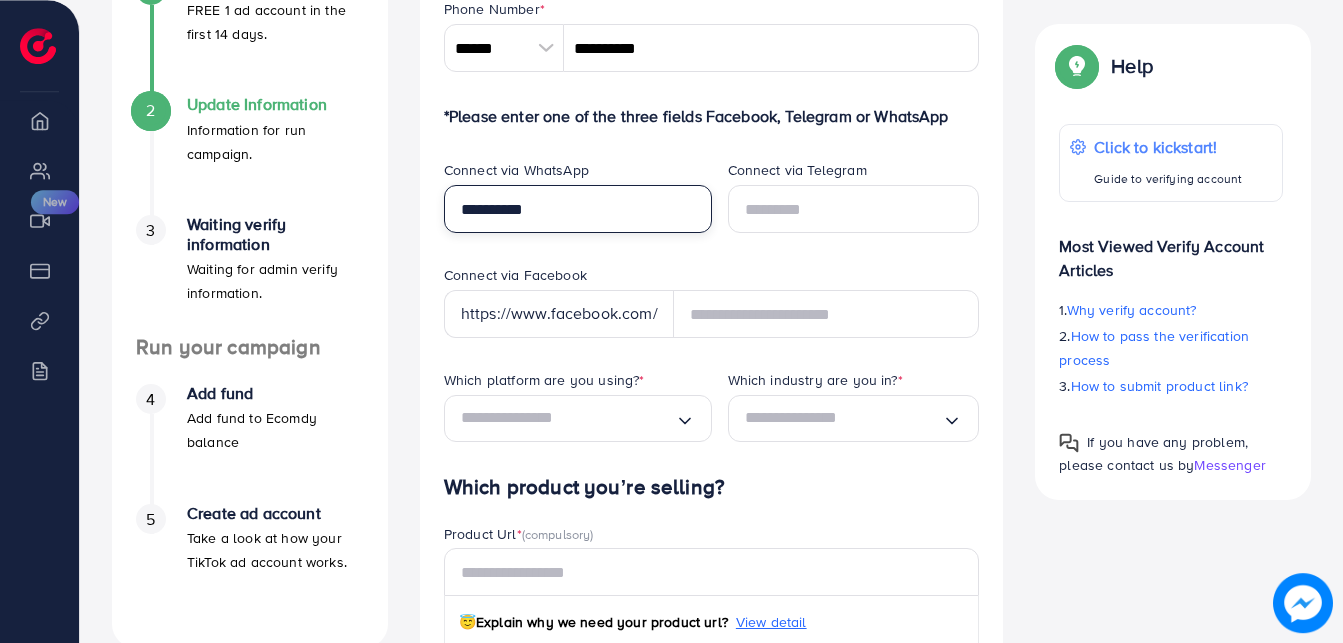 type on "**********" 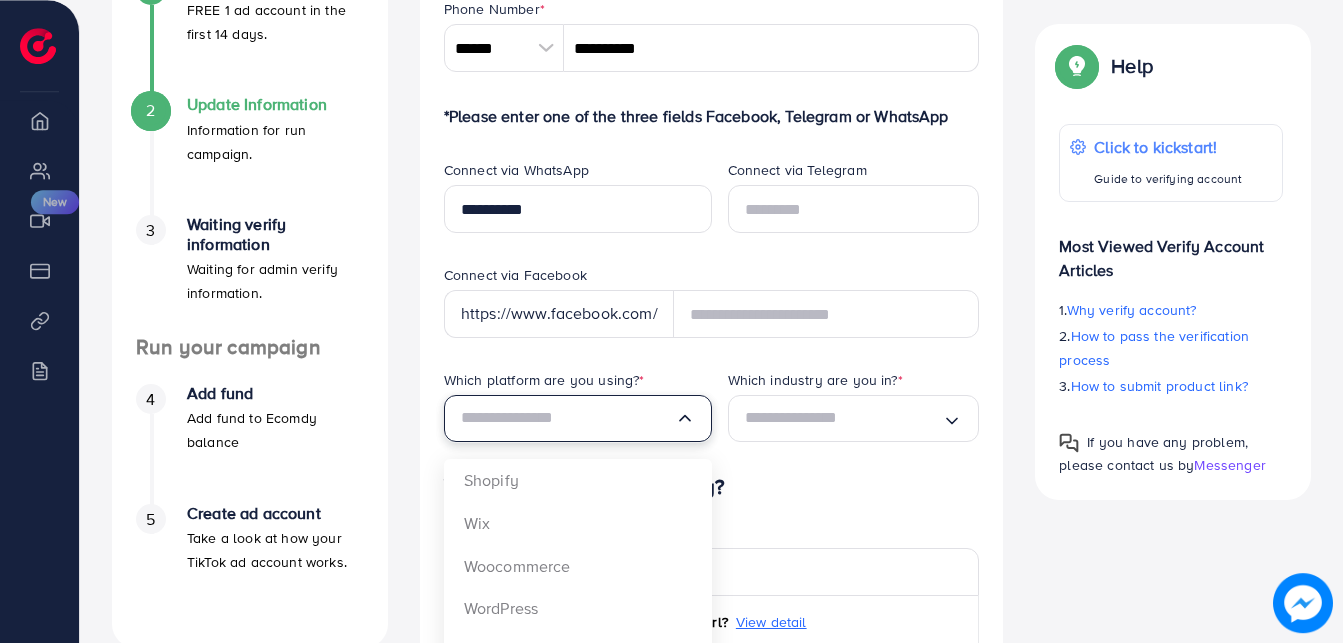 click at bounding box center [568, 418] 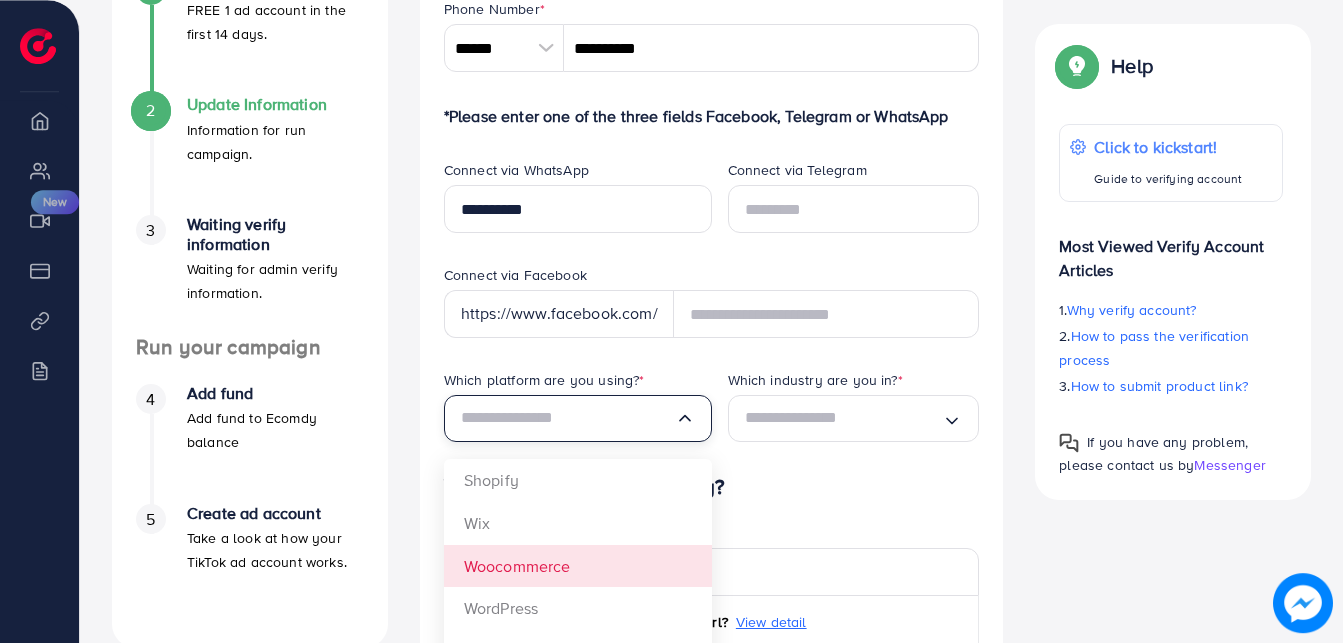 click on "*The verification process will be rejected if your personal contact is invalid   Phone Number  * [PHONE]  *Please enter one of the three fields Facebook, Telegram or WhatsApp   Connect via WhatsApp  [PHONE]  Connect via Telegram   Connect via Facebook  https://www.facebook.com/  Which platform are you using?  *           Loading...
Shopify
Wix
Woocommerce
WordPress
Other
Which industry are you in?  *           Loading...      Which product you’re selling?   Product Url  *  (compulsory)  😇  Explain why we need your product url?  View detail  🔥🔥🔥  Notices: Please copy and paste your full product URL/domain here to ensure the URL is correct. Note that domains with www and non-www will be counted as two different URLs.  Target Market  *  (You can add multi-country)" at bounding box center [712, 487] 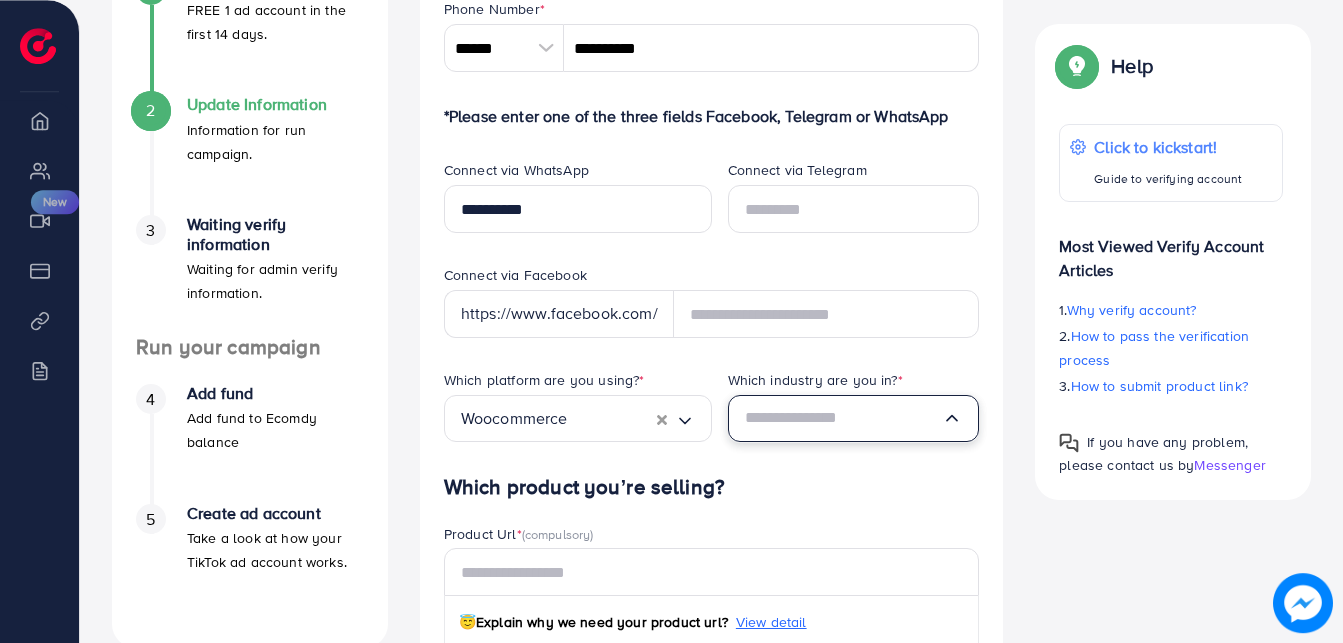 click on "Loading..." at bounding box center (854, 418) 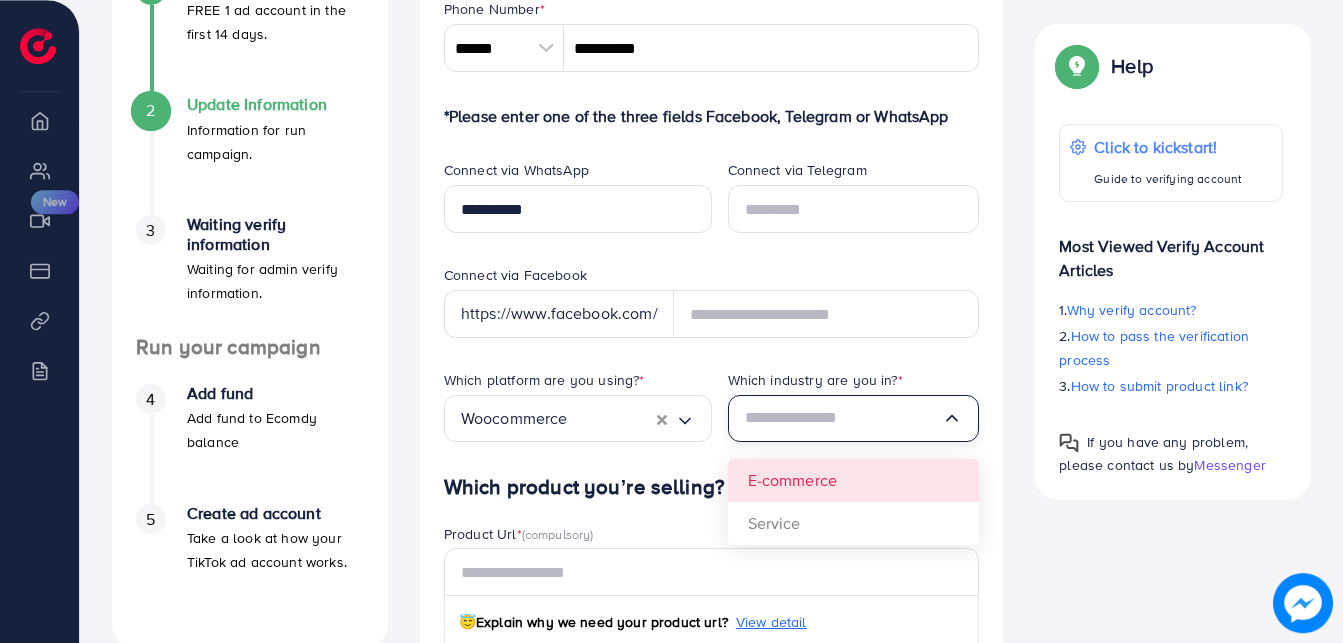 click on "Which industry are you in?  *           Loading...
E-commerce
Service" at bounding box center [854, 422] 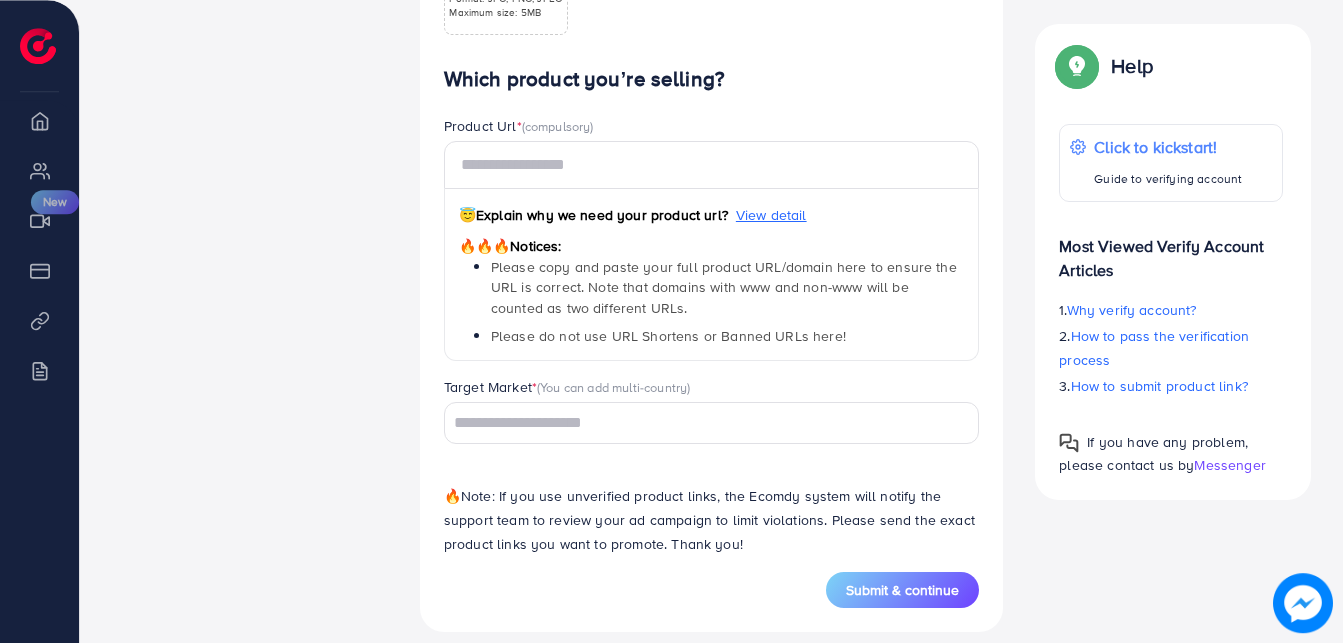 scroll, scrollTop: 1231, scrollLeft: 0, axis: vertical 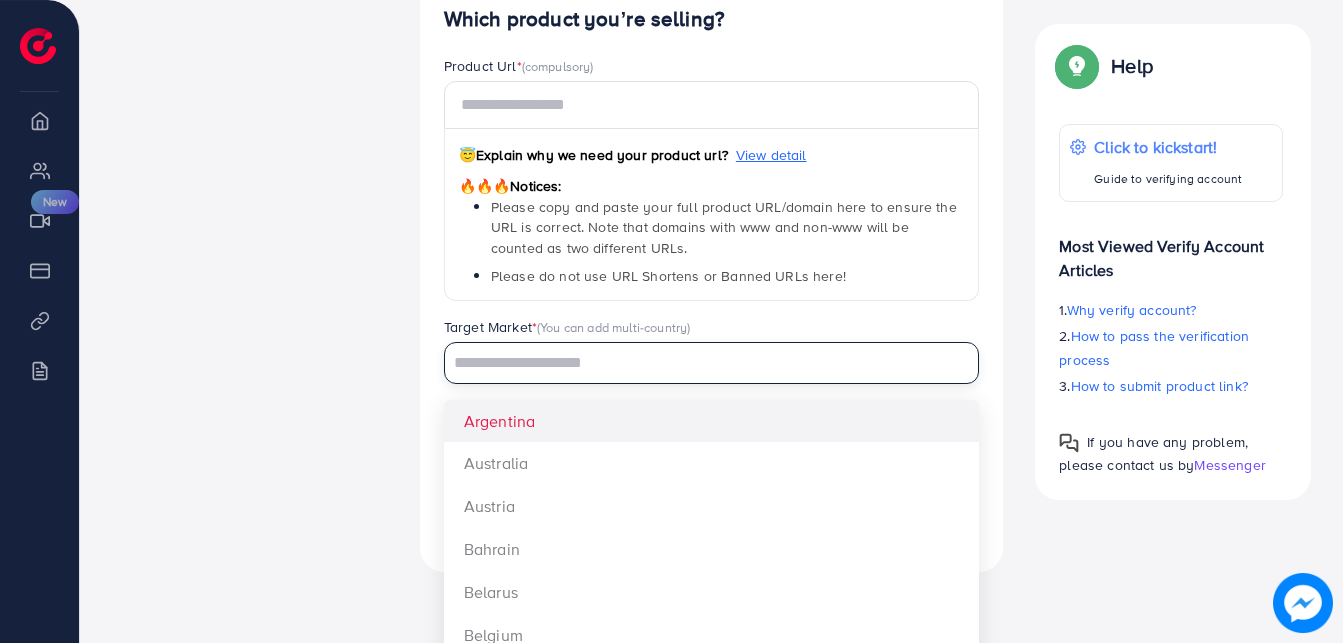 click at bounding box center (700, 363) 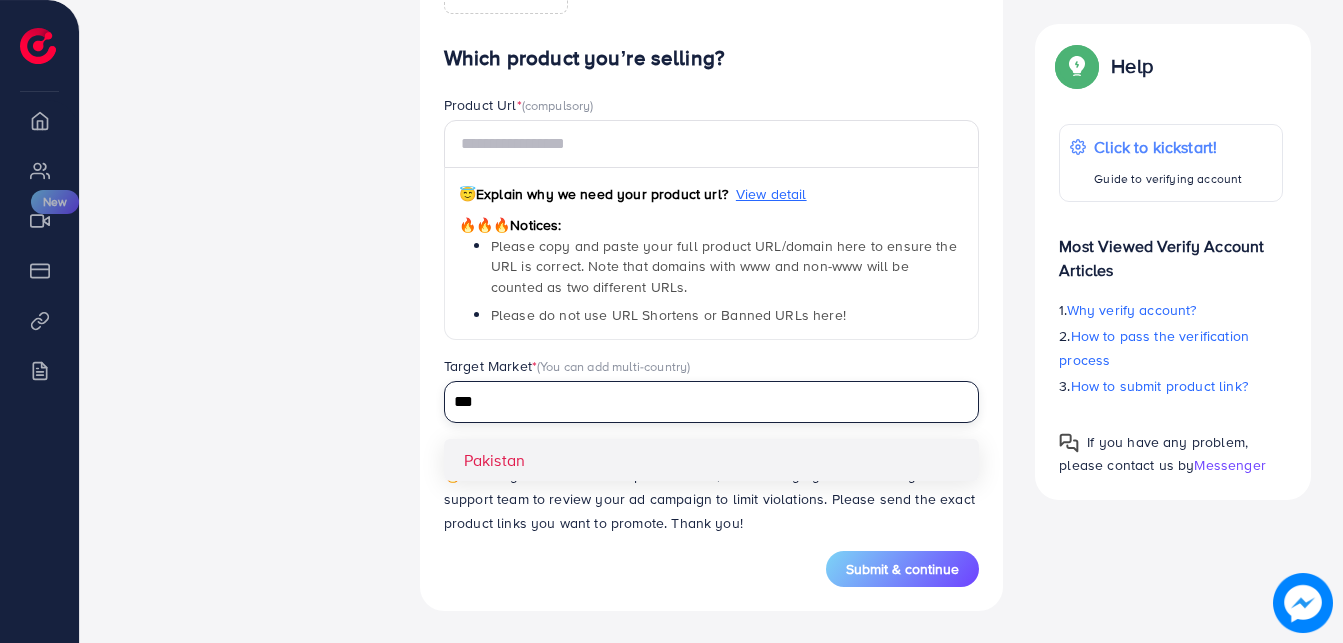 type on "***" 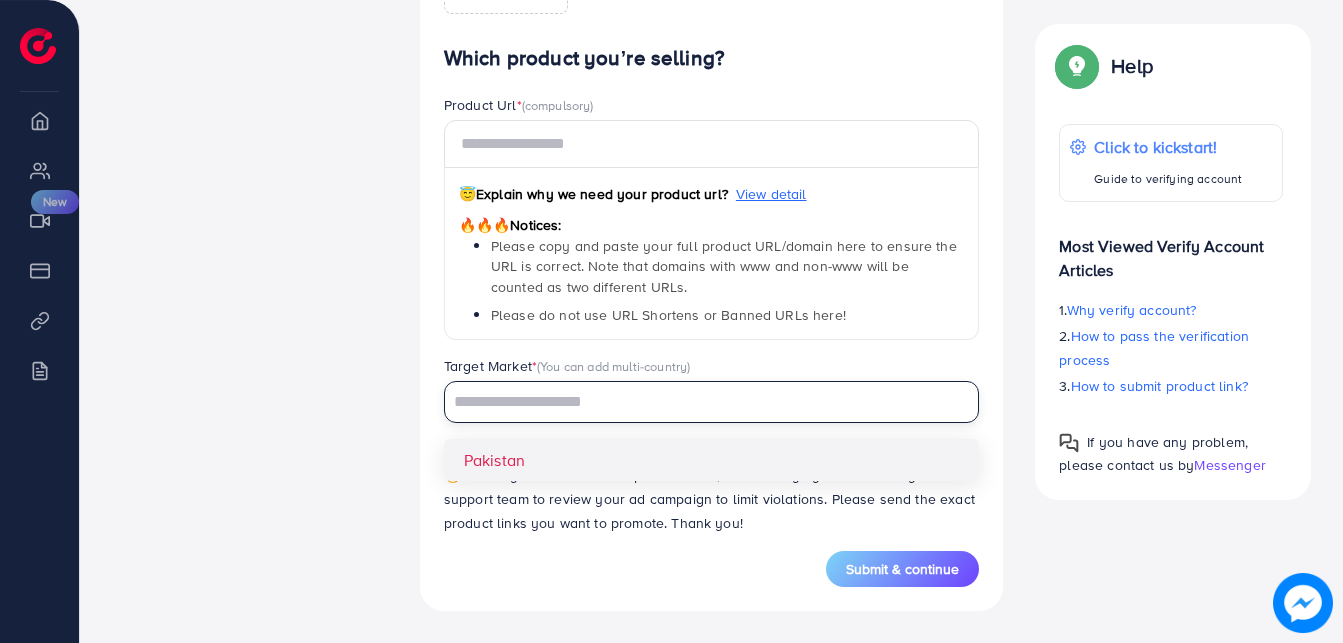 click on "Which product you’re selling?   Product Url  *  (compulsory)  😇  Explain why we need your product url?  View detail  🔥🔥🔥  Notices: Please copy and paste your full product URL/domain here to ensure the URL is correct. Note that domains with www and non-www will be counted as two different URLs. Please do not use URL Shortens or Banned URLs here!  Target Market  *  (You can add multi-country)            Loading...
[COUNTRY]
🔥  Note: If you use unverified product links, the Ecomdy system will notify the support team to review your ad campaign to limit violations. Please send the exact product links you want to promote. Thank you!" at bounding box center [712, 298] 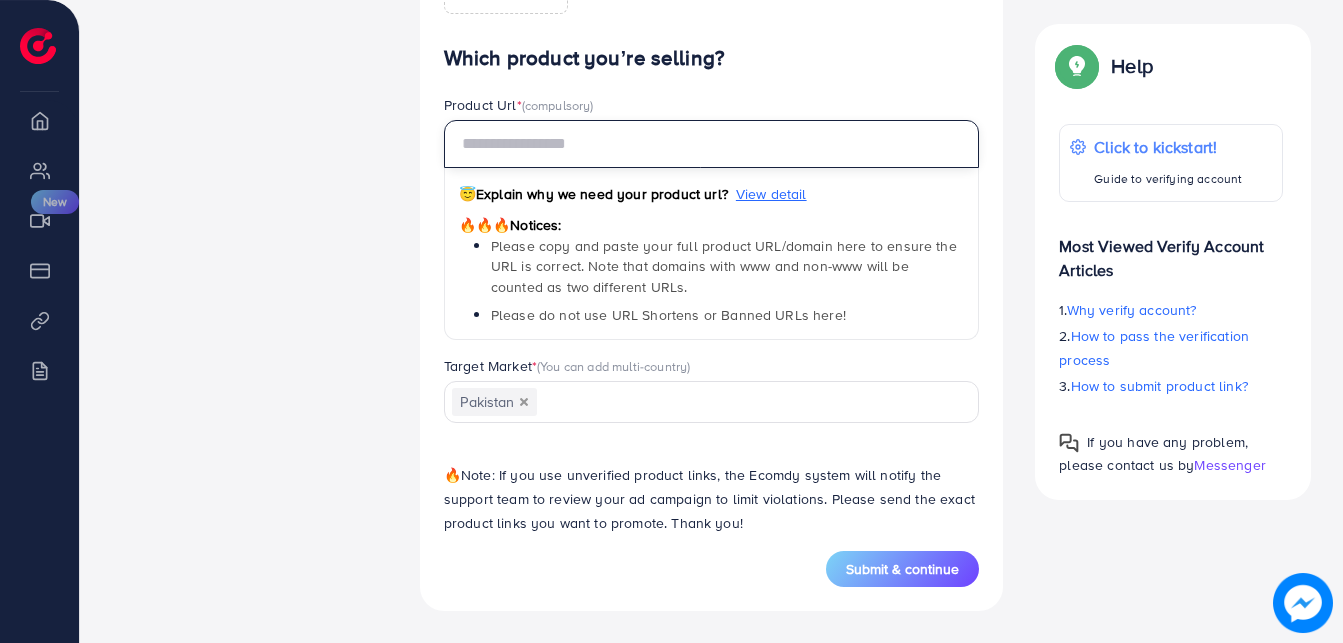 click at bounding box center [712, 144] 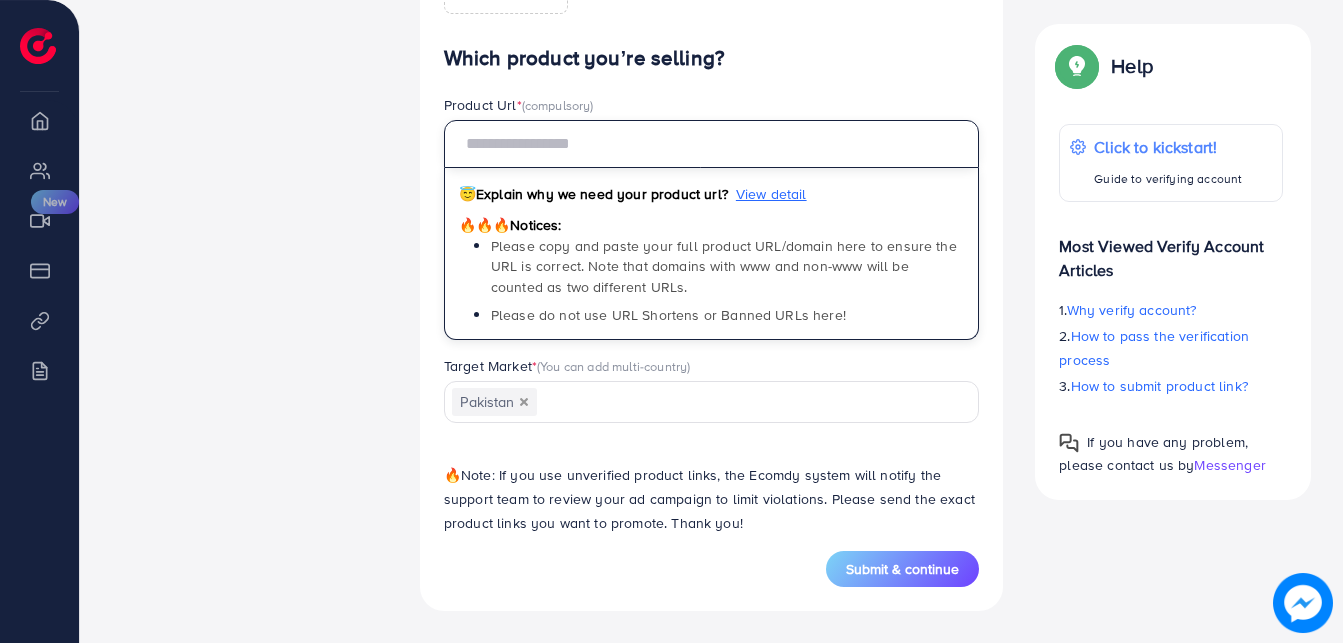 paste on "**********" 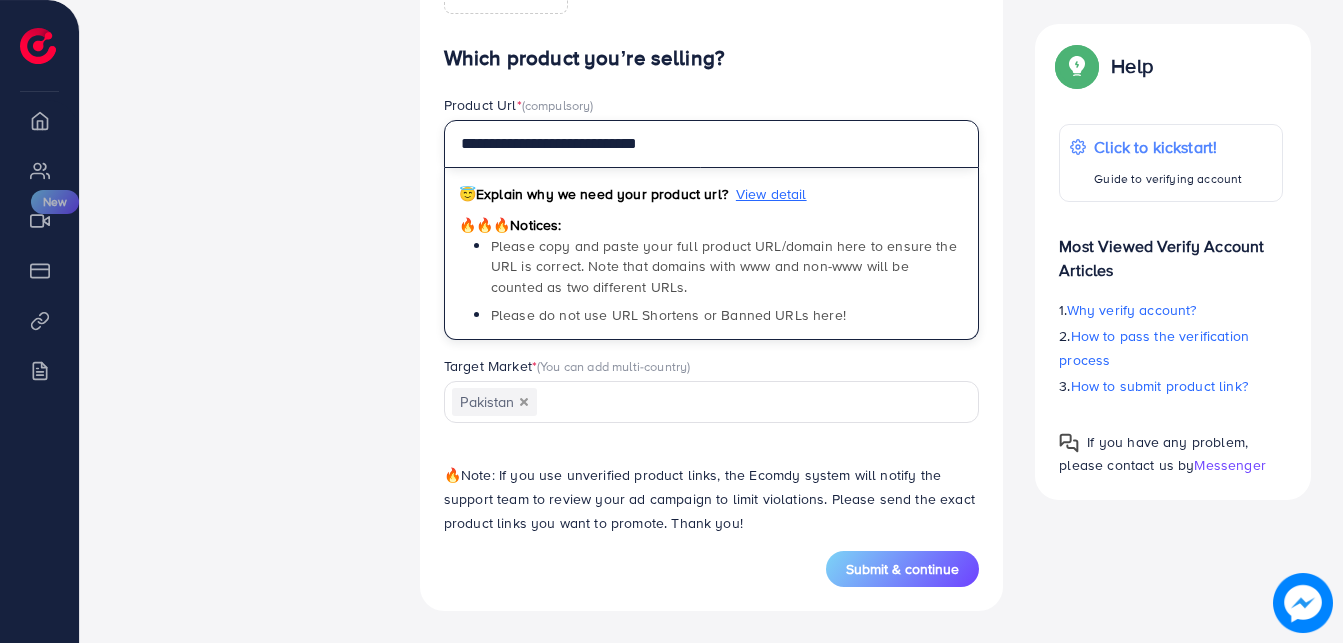 type on "**********" 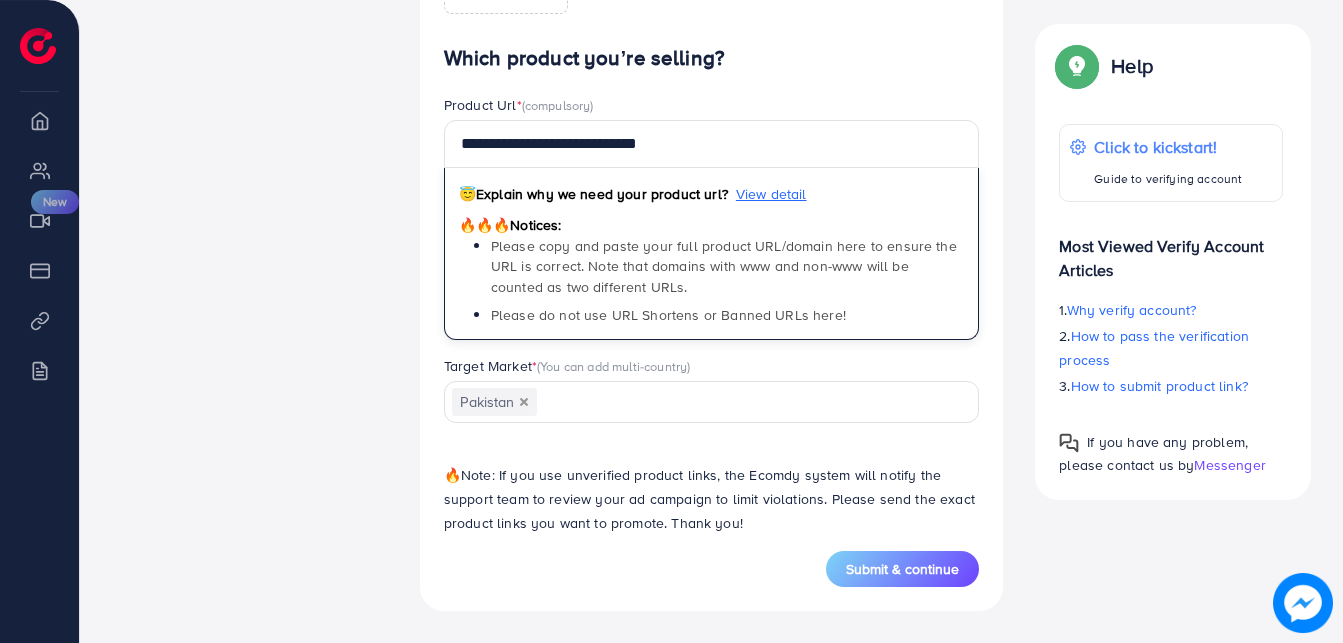 click on "**********" at bounding box center [712, 298] 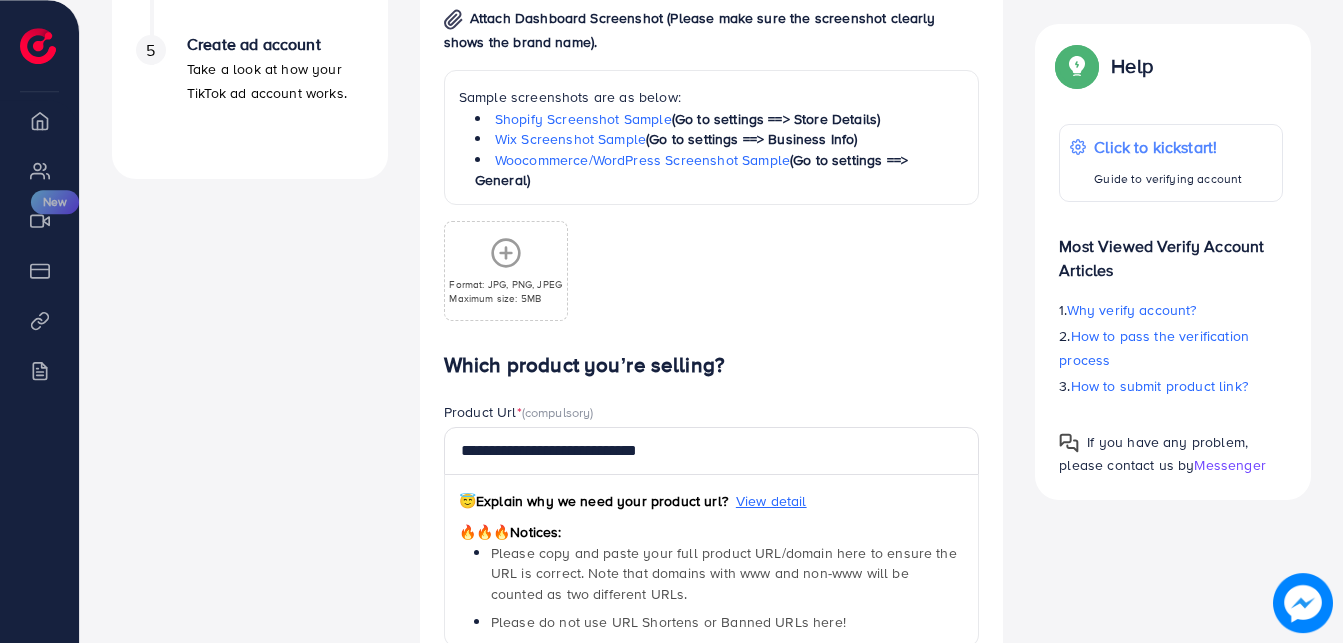 scroll, scrollTop: 855, scrollLeft: 0, axis: vertical 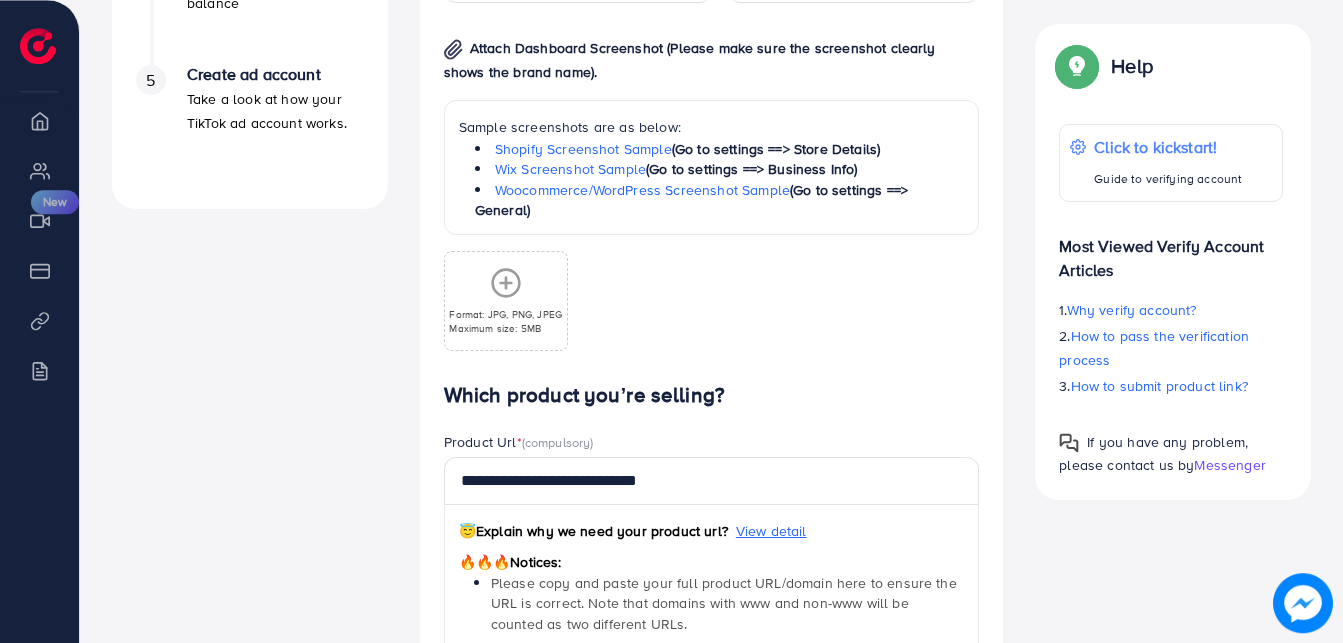 click 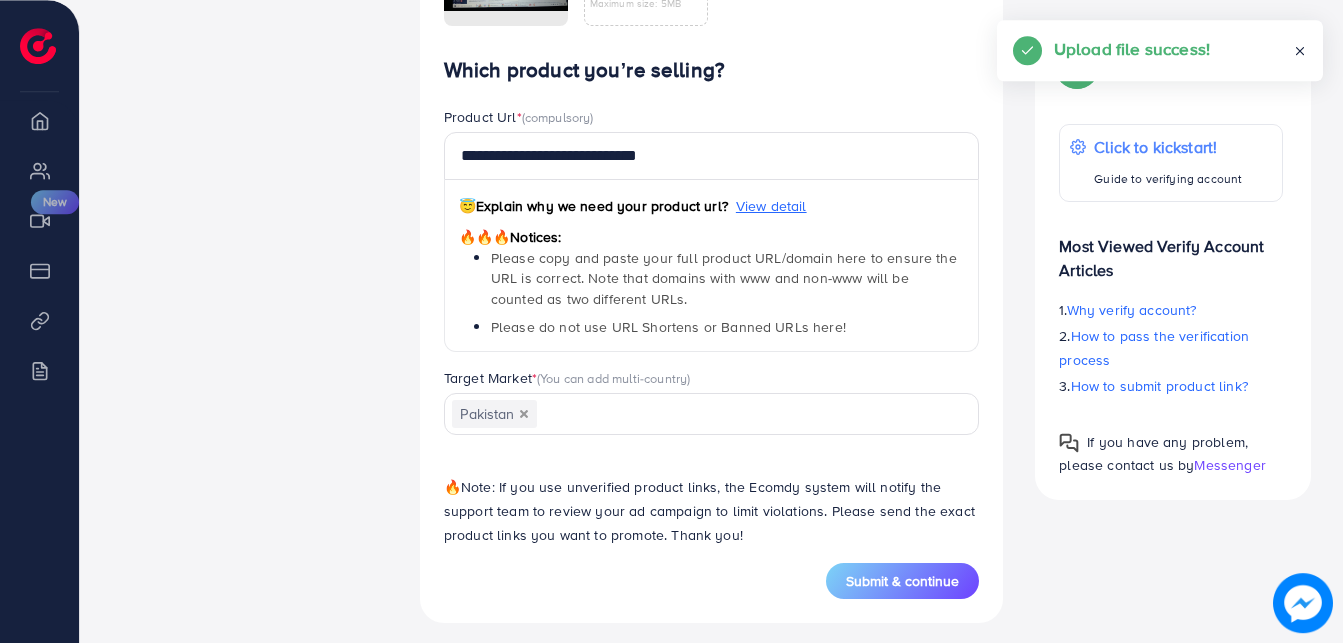 scroll, scrollTop: 1186, scrollLeft: 0, axis: vertical 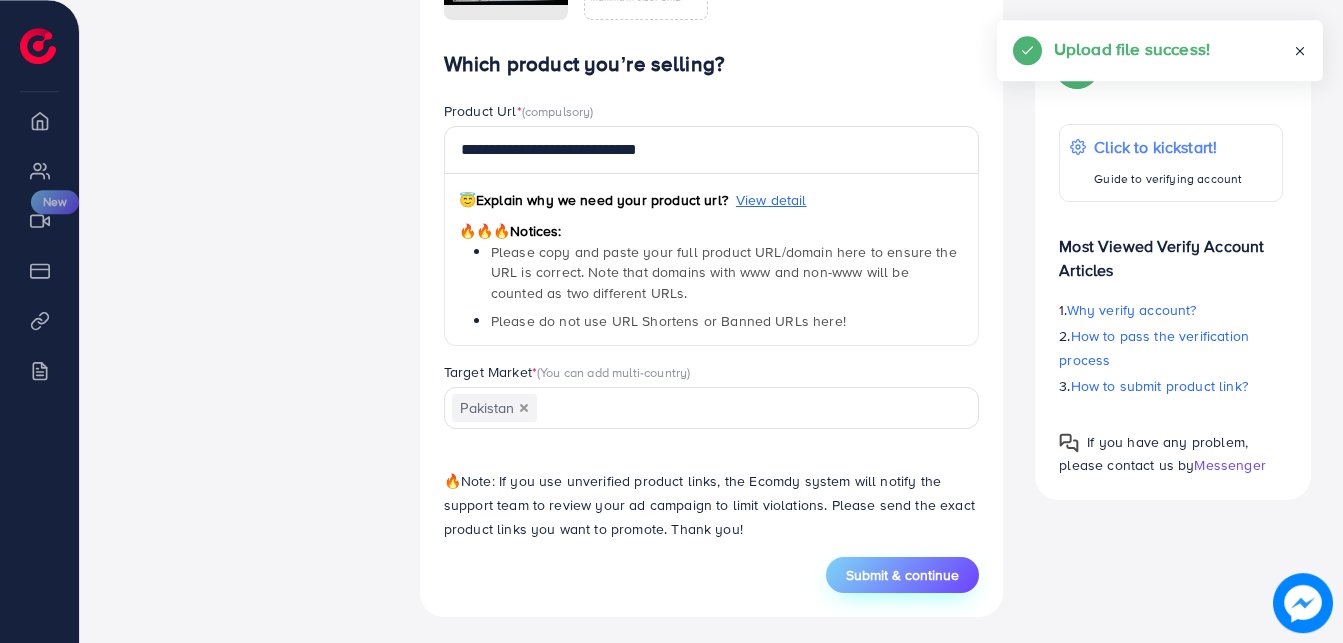 click on "Submit & continue" at bounding box center (902, 575) 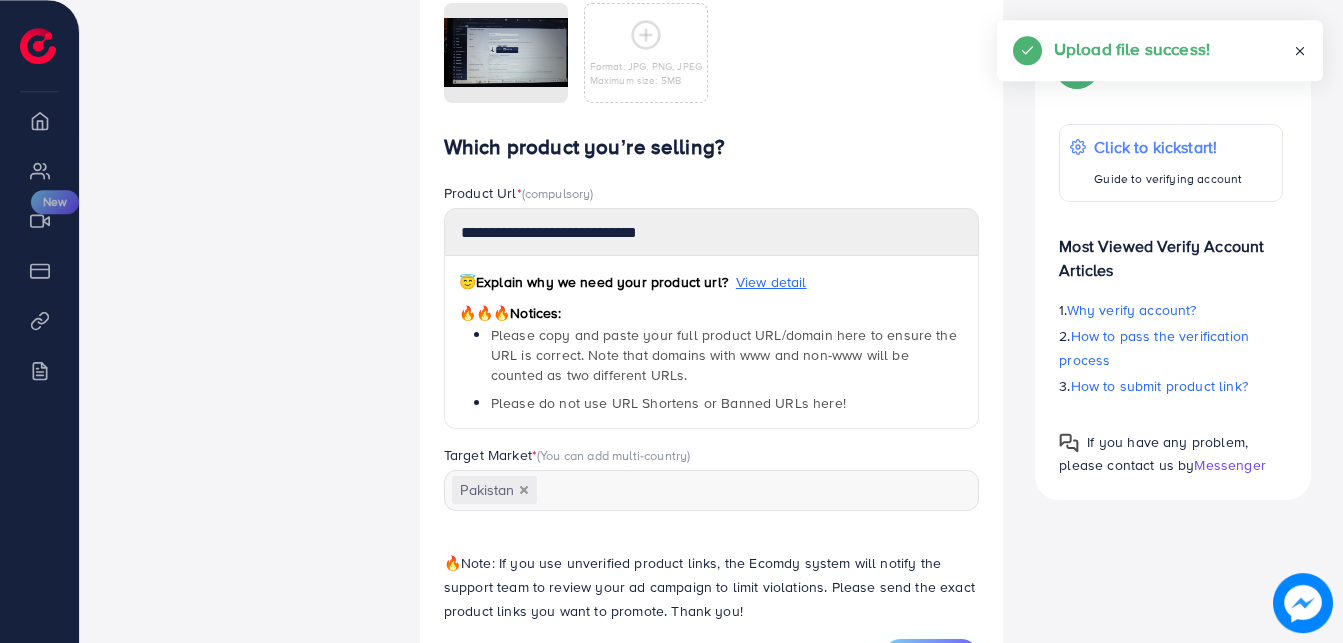 scroll, scrollTop: 0, scrollLeft: 0, axis: both 